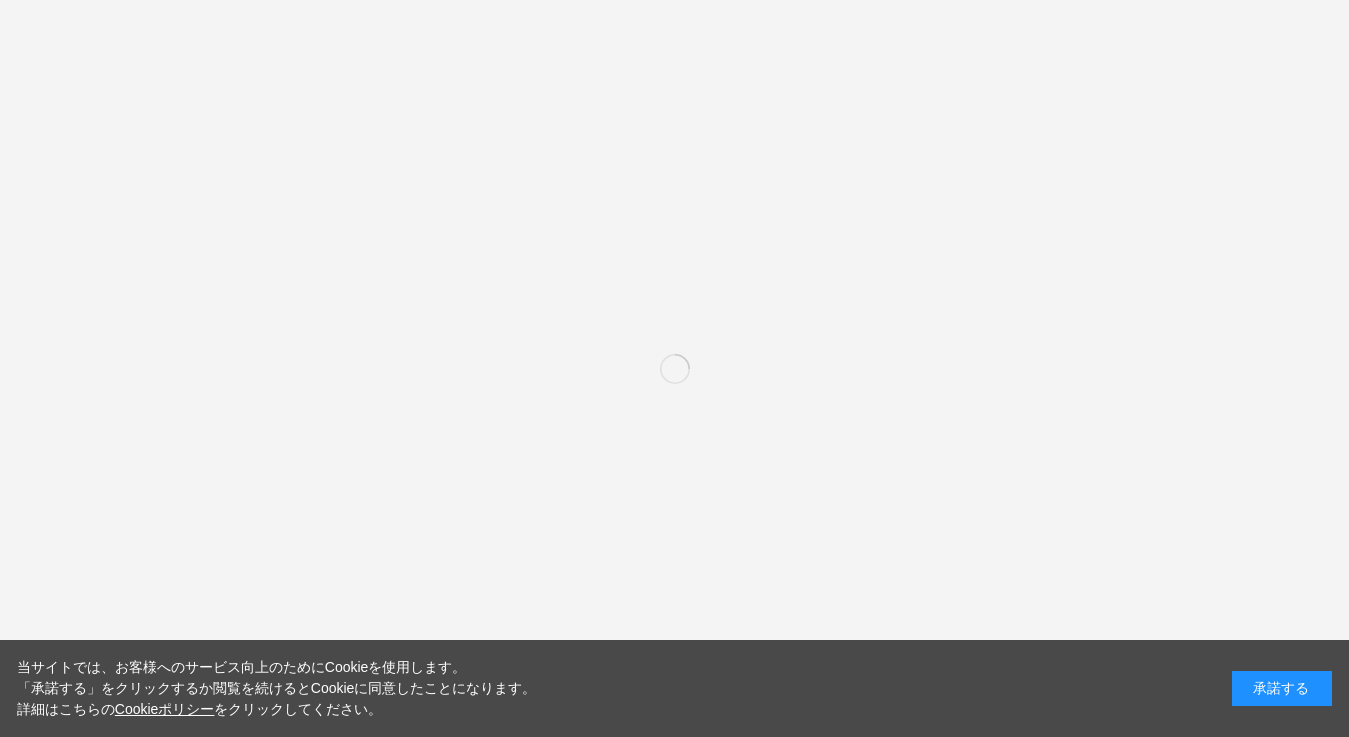 scroll, scrollTop: 0, scrollLeft: 0, axis: both 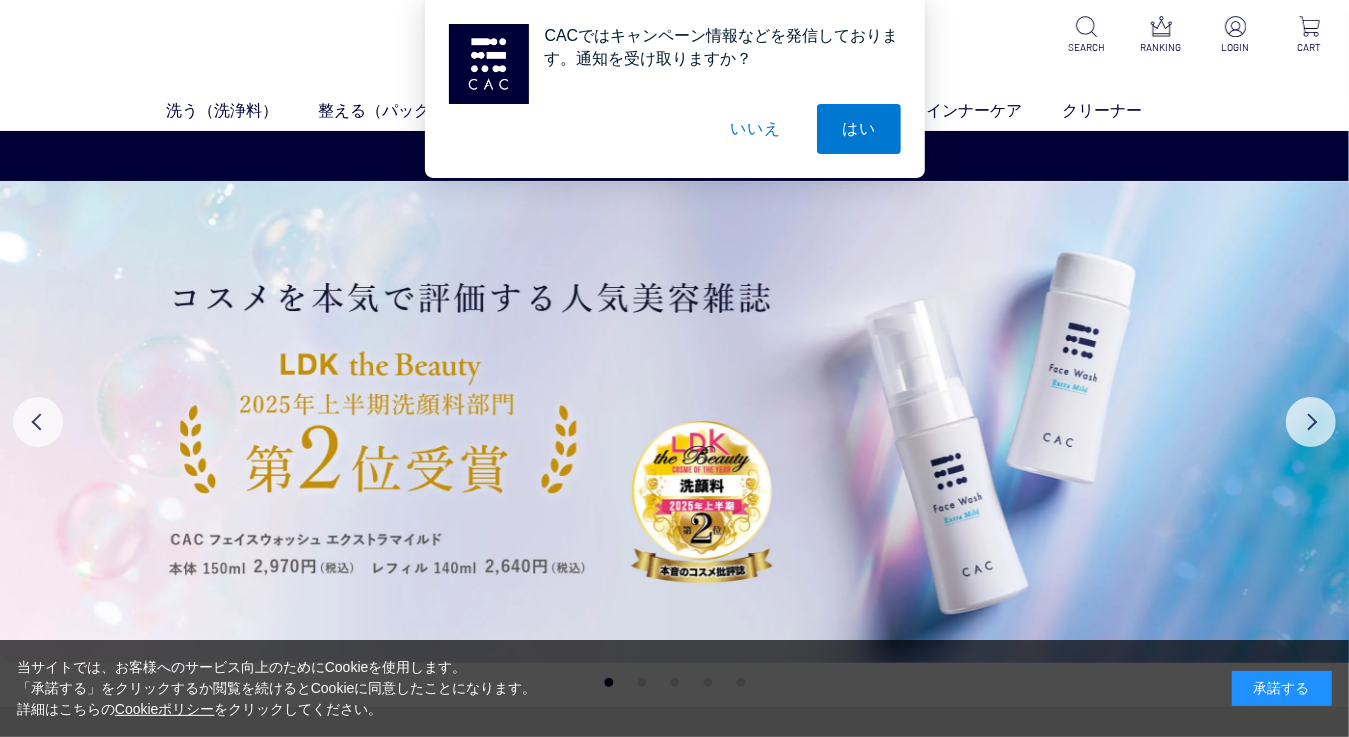 click on "いいえ" at bounding box center (755, 129) 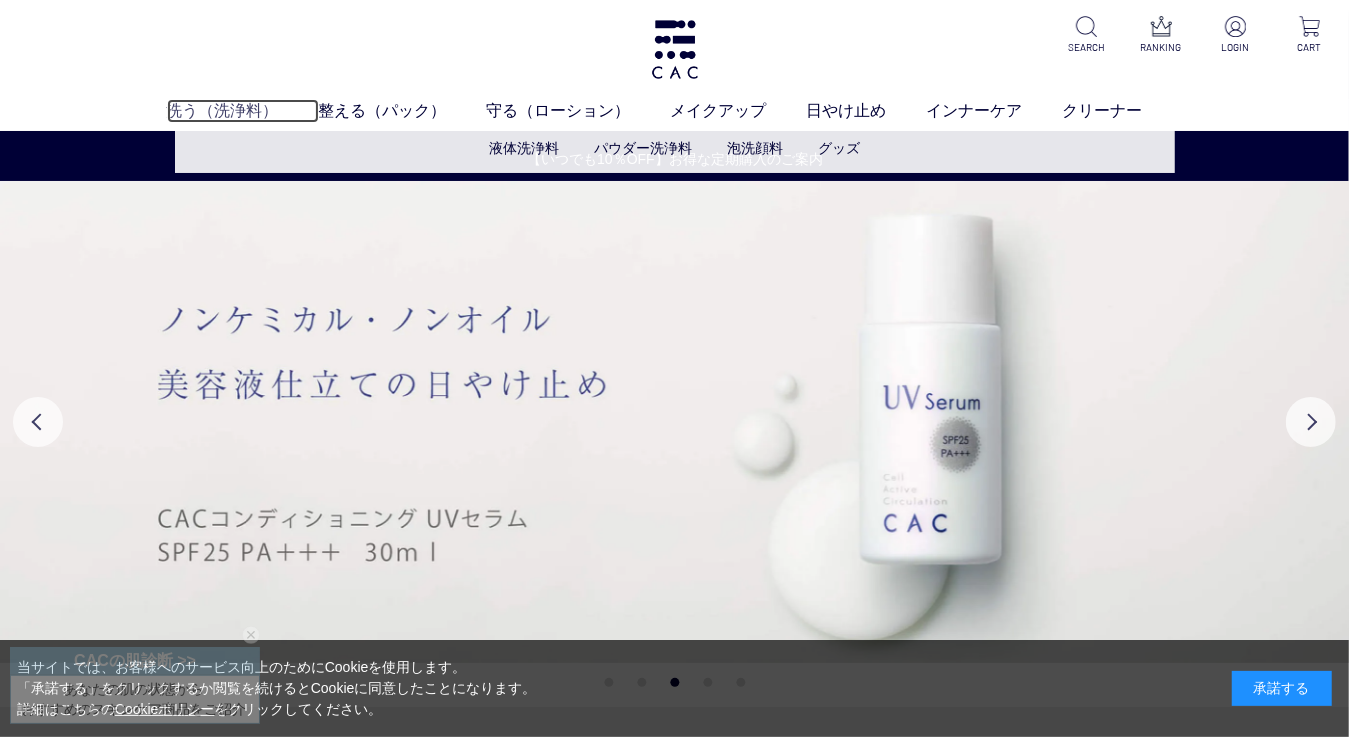 click on "洗う（洗浄料）" at bounding box center [243, 111] 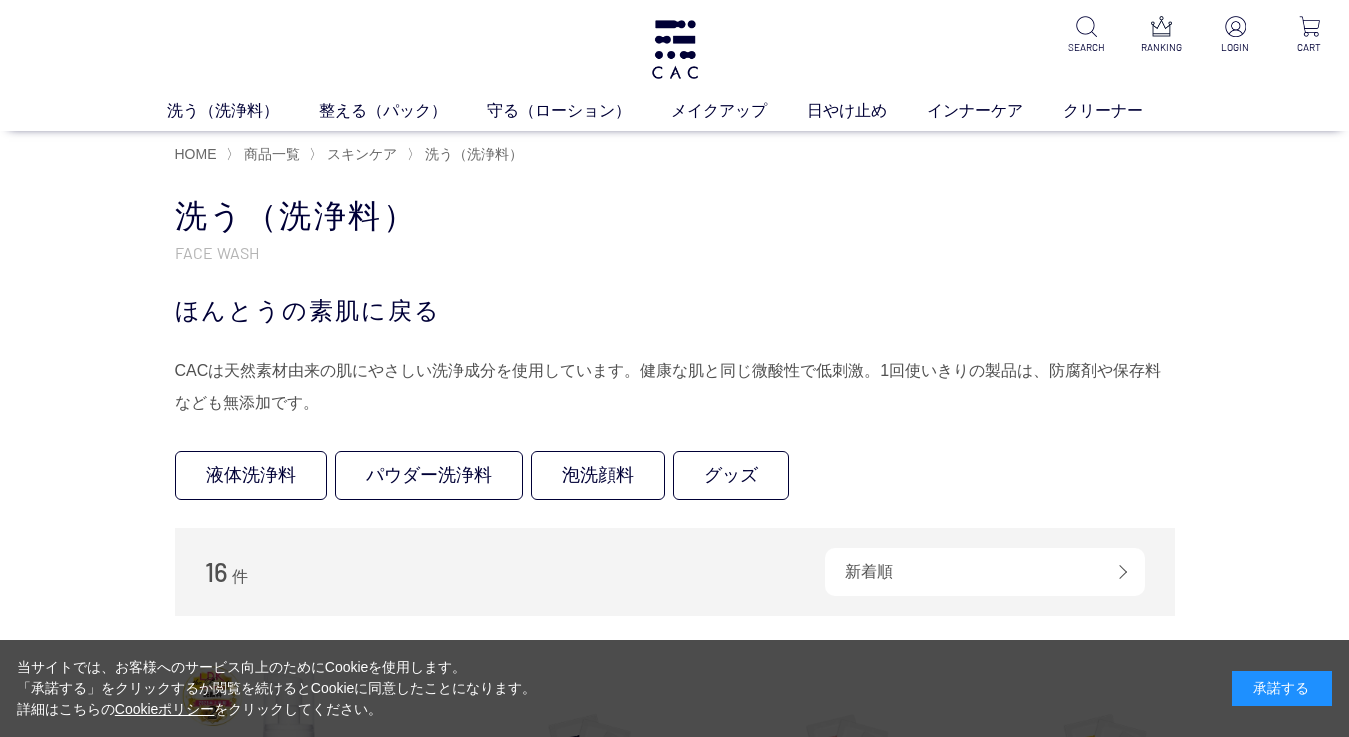 scroll, scrollTop: 0, scrollLeft: 0, axis: both 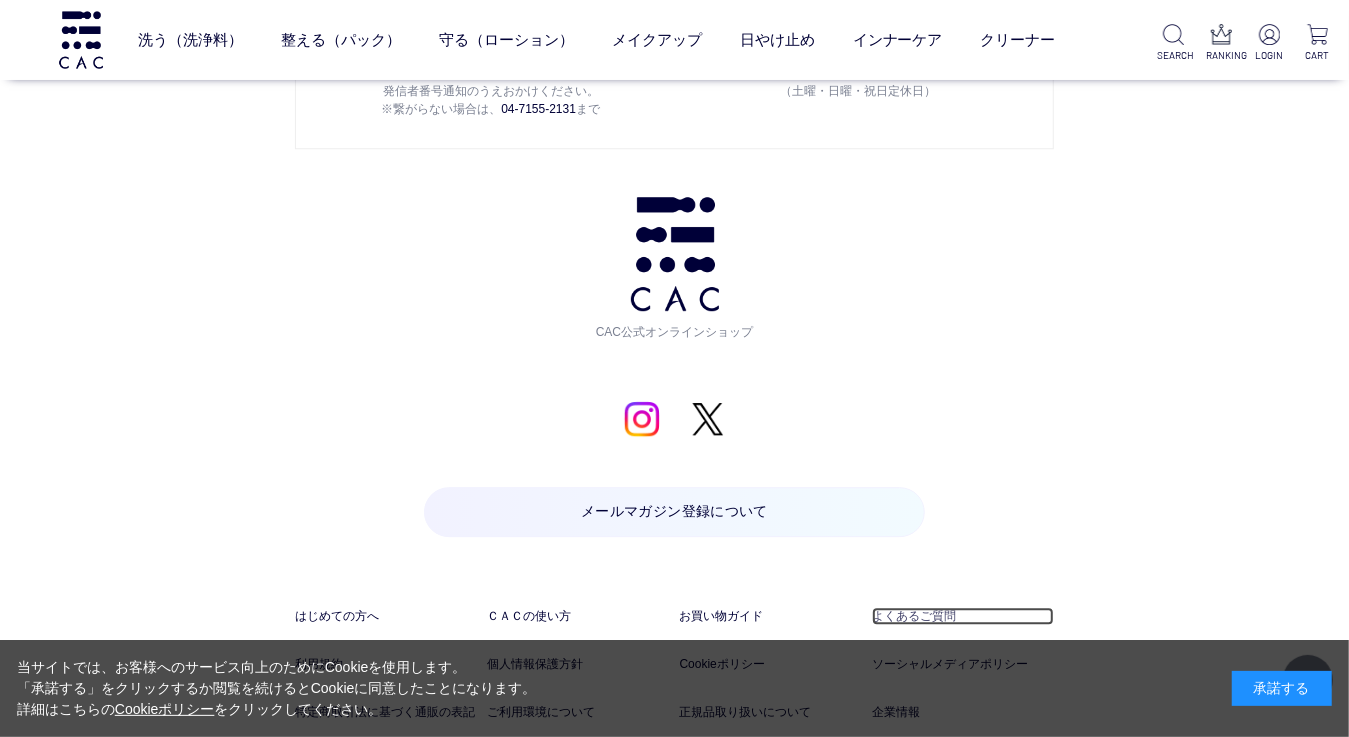 click on "よくあるご質問" at bounding box center [963, 616] 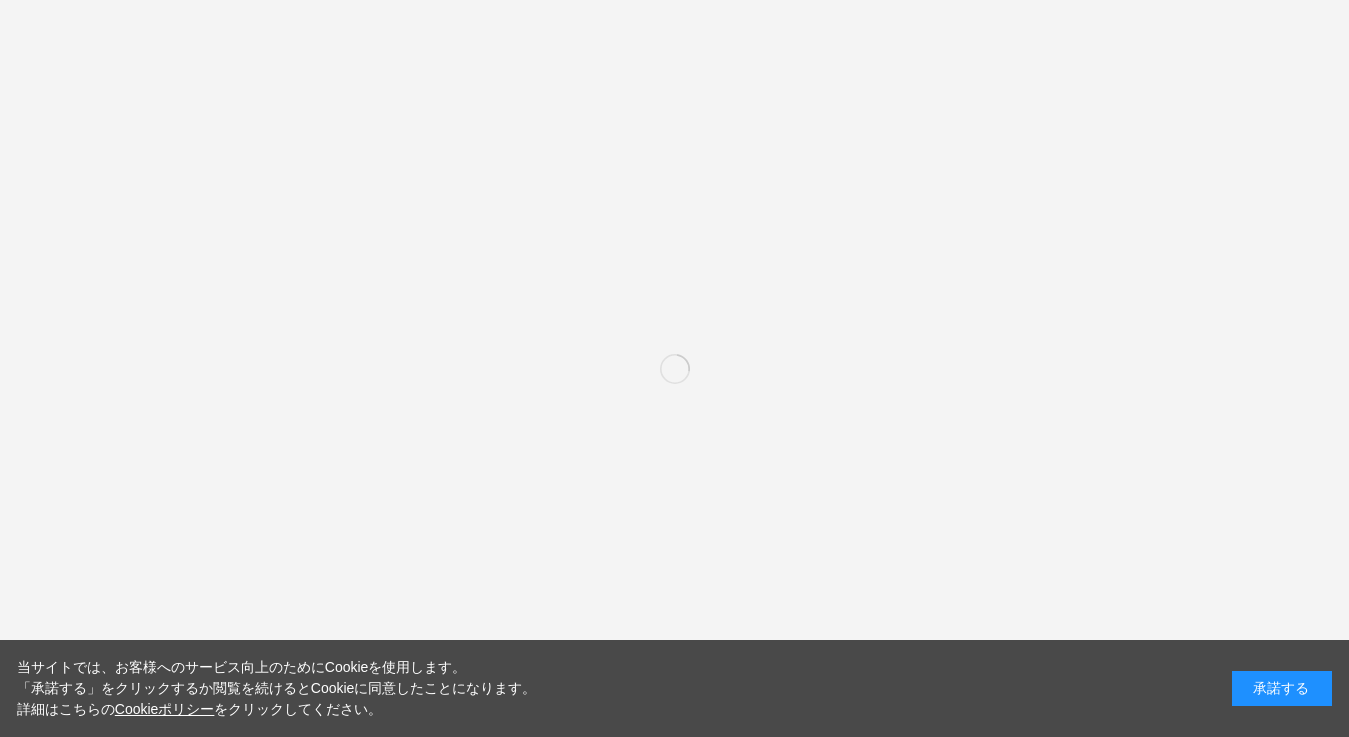 scroll, scrollTop: 0, scrollLeft: 0, axis: both 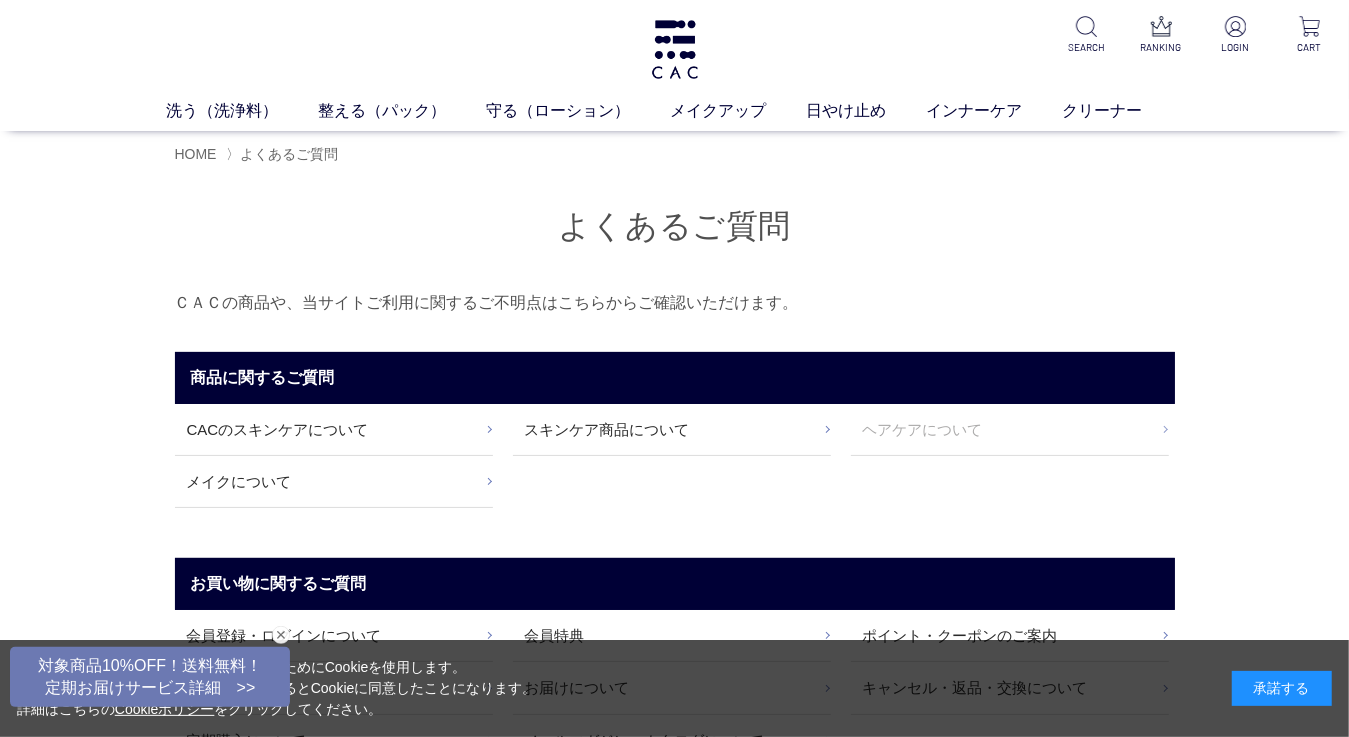 click on "ヘアケアについて" at bounding box center (1010, 429) 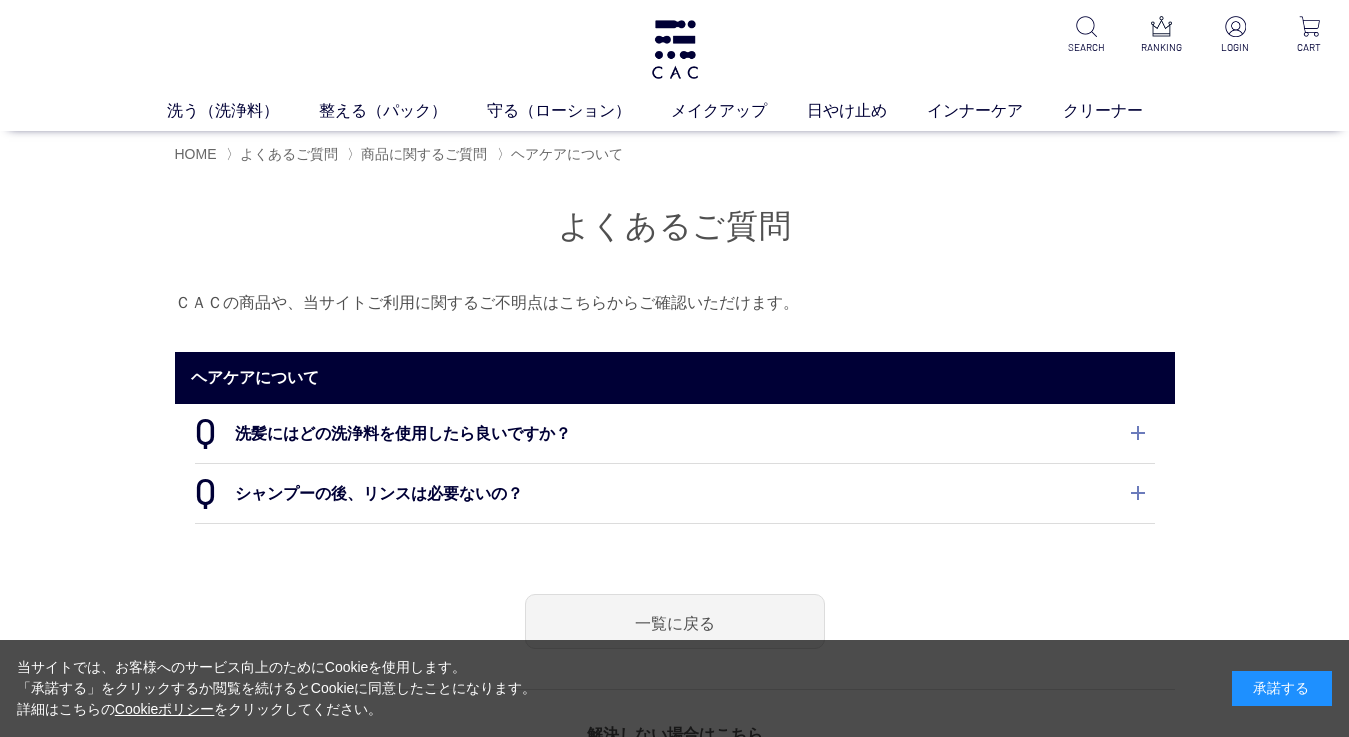 scroll, scrollTop: 0, scrollLeft: 0, axis: both 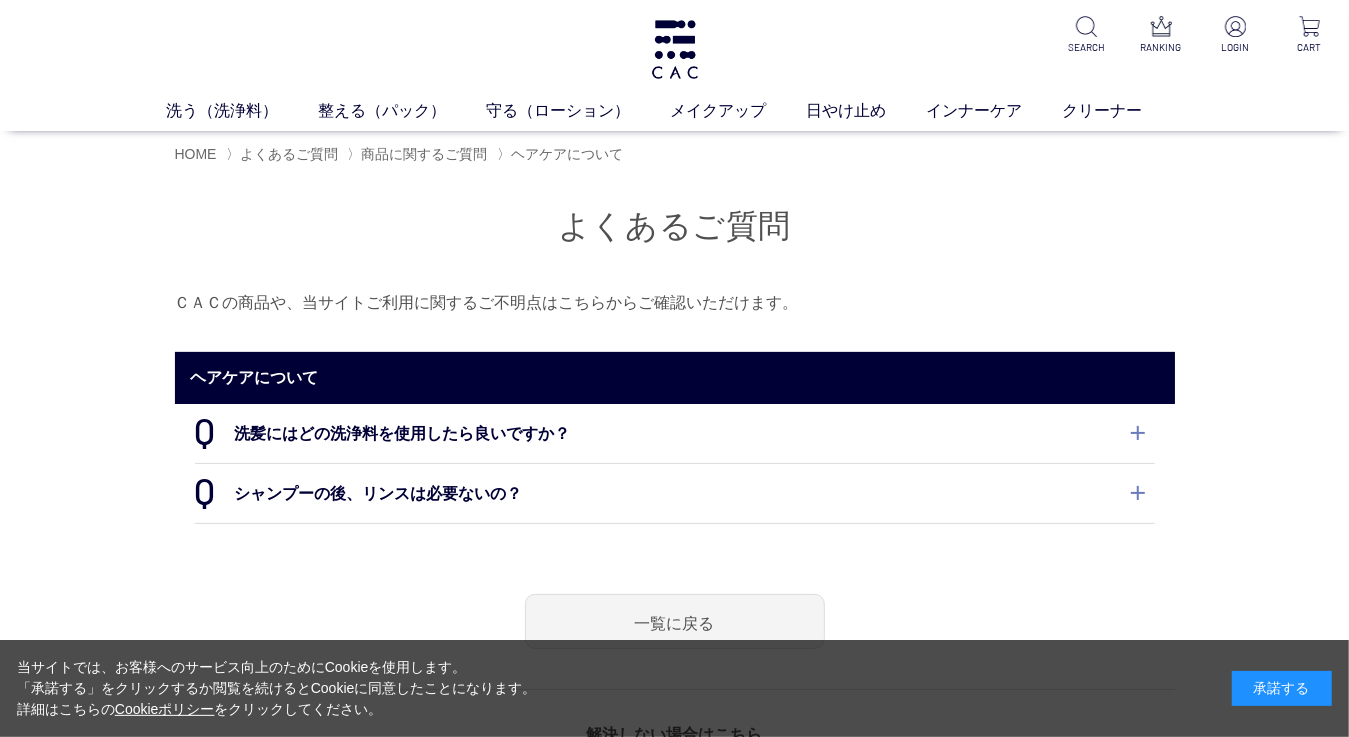 click on "シャンプーの後、リンスは必要ないの？" at bounding box center (675, 493) 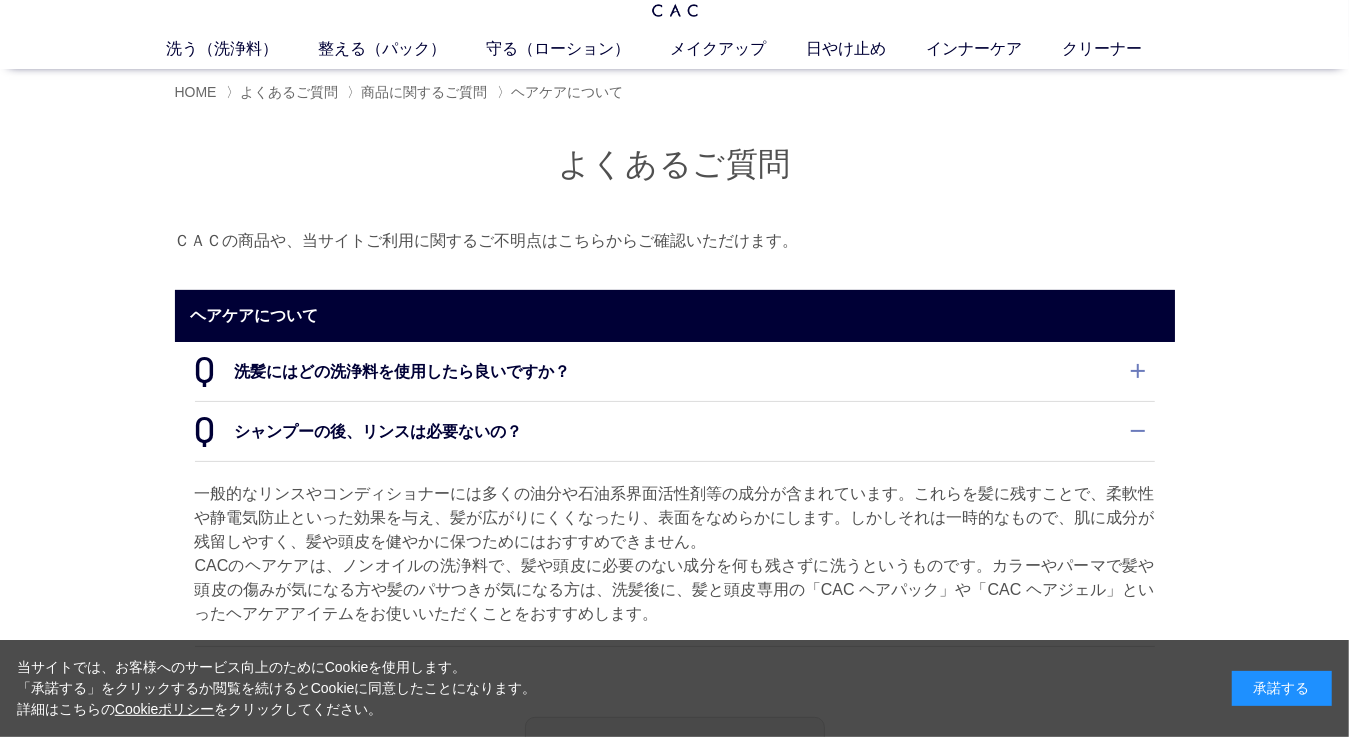 scroll, scrollTop: 80, scrollLeft: 0, axis: vertical 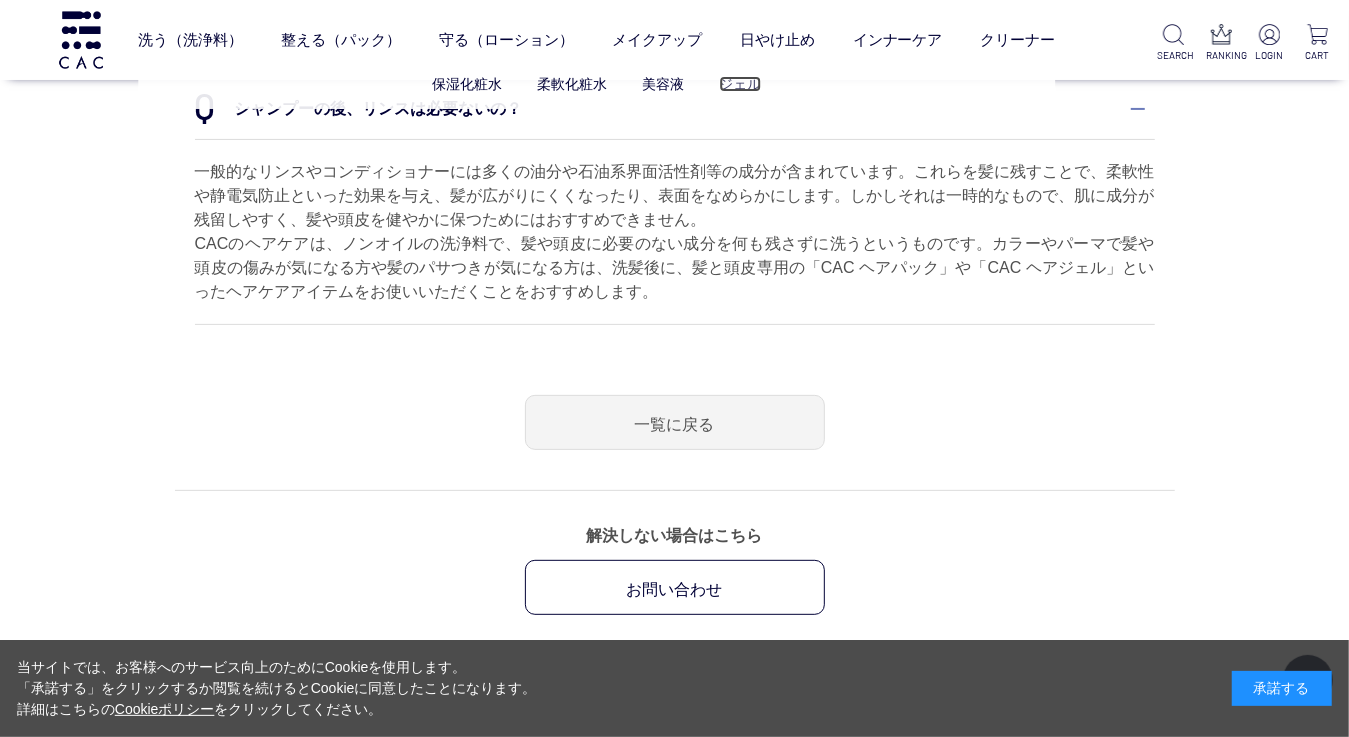 click on "ジェル" at bounding box center (740, 84) 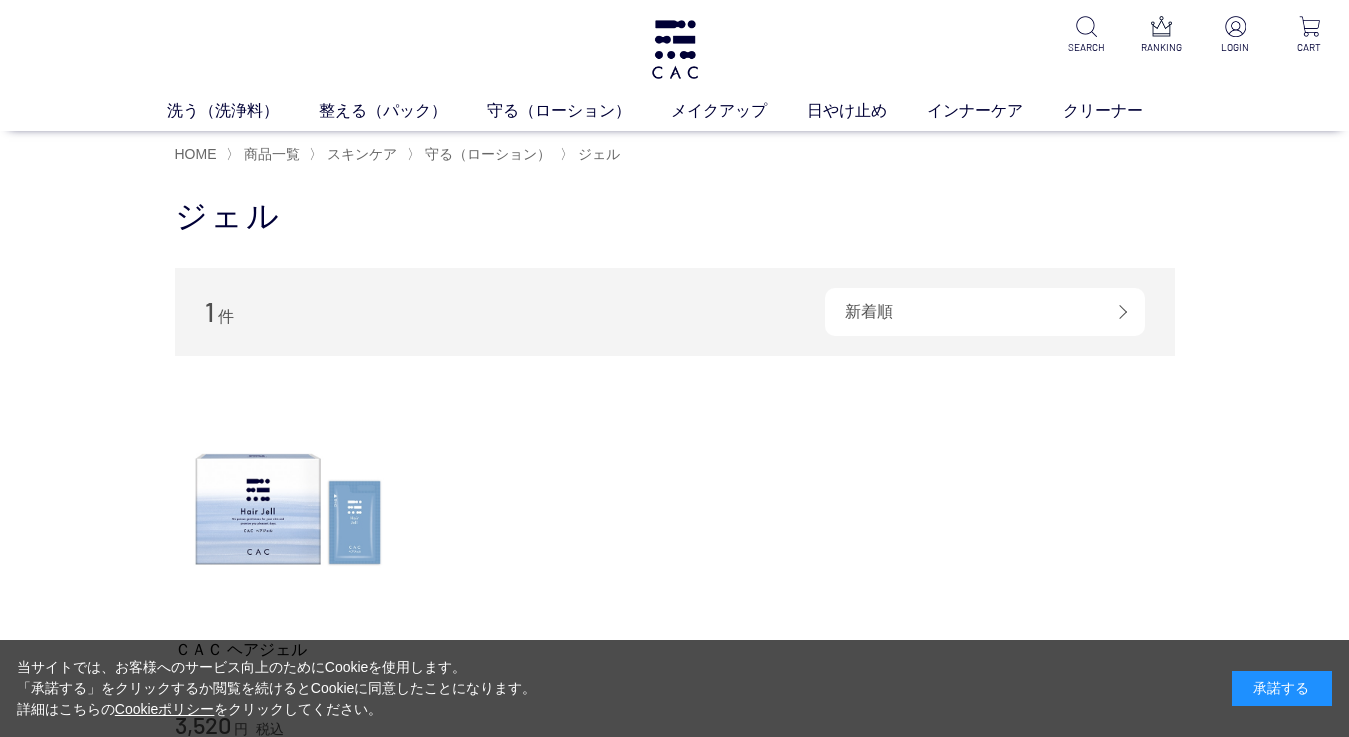 scroll, scrollTop: 0, scrollLeft: 0, axis: both 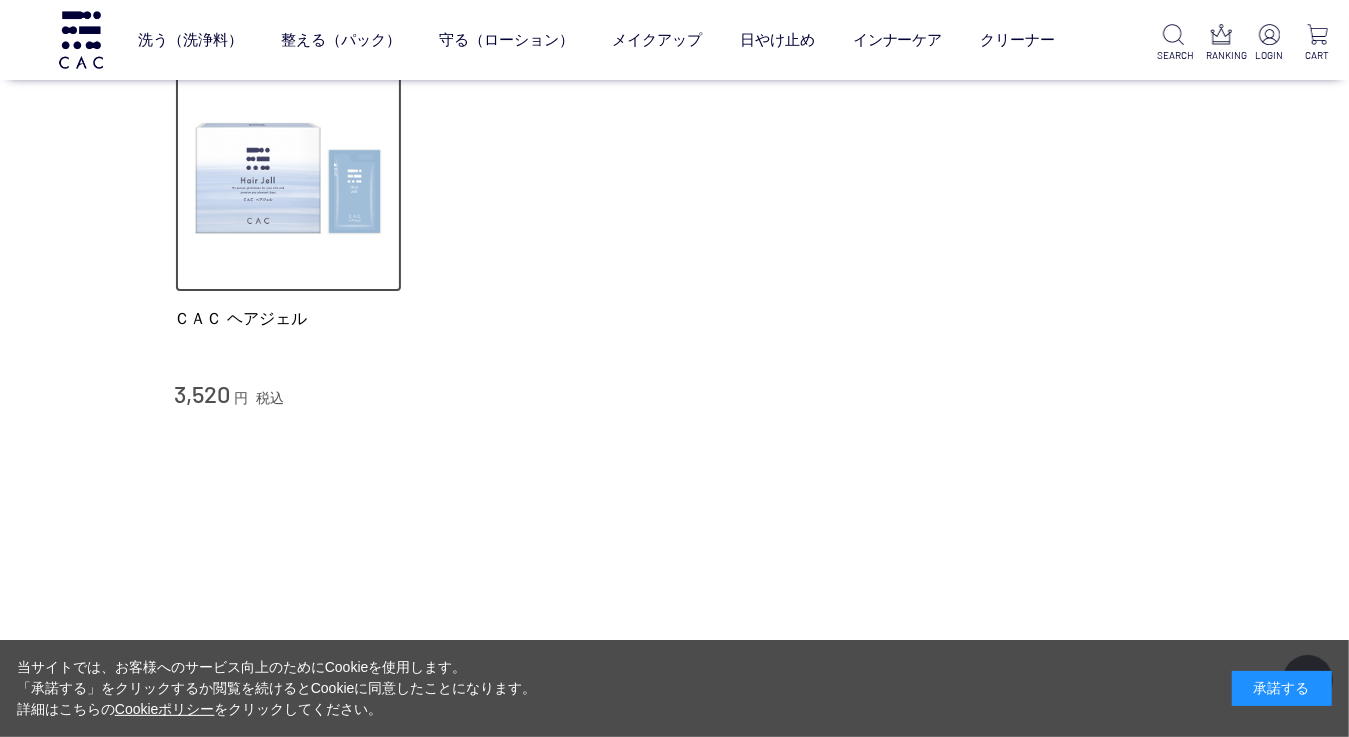 click at bounding box center (289, 179) 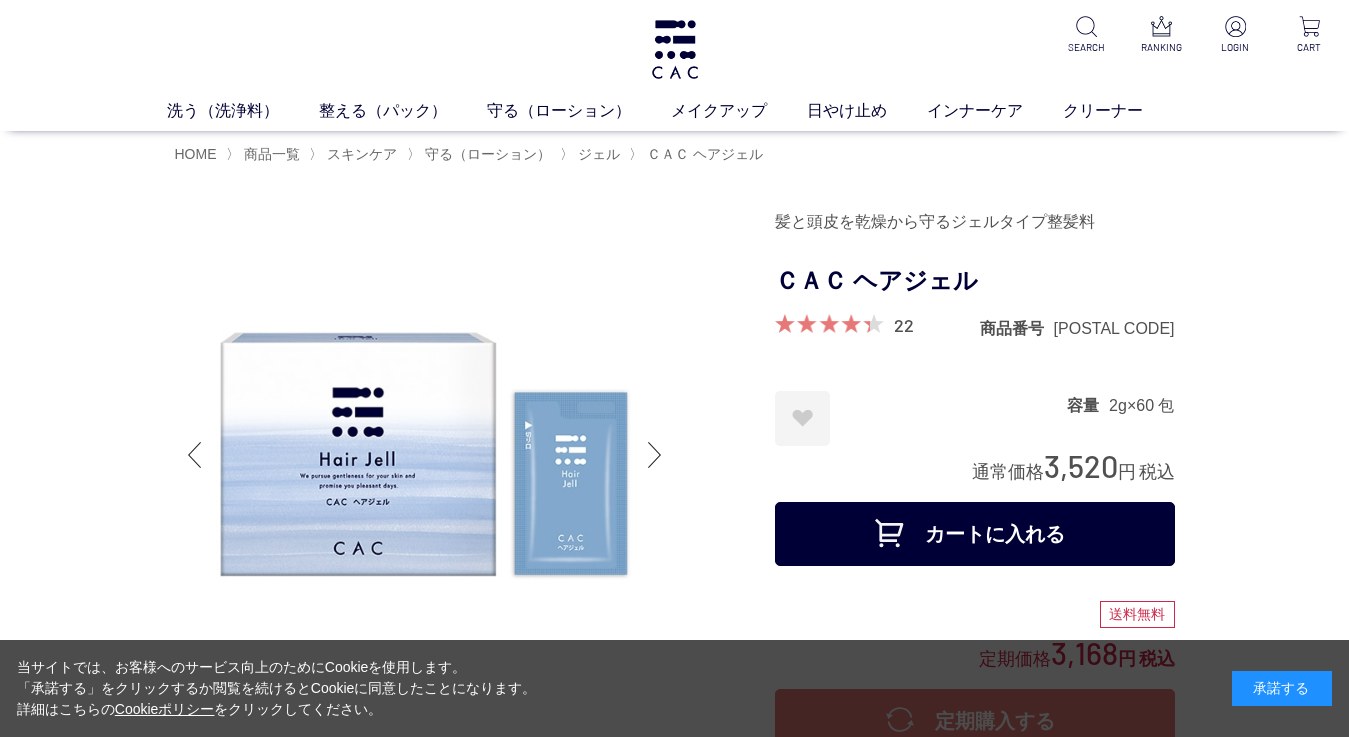 scroll, scrollTop: 0, scrollLeft: 0, axis: both 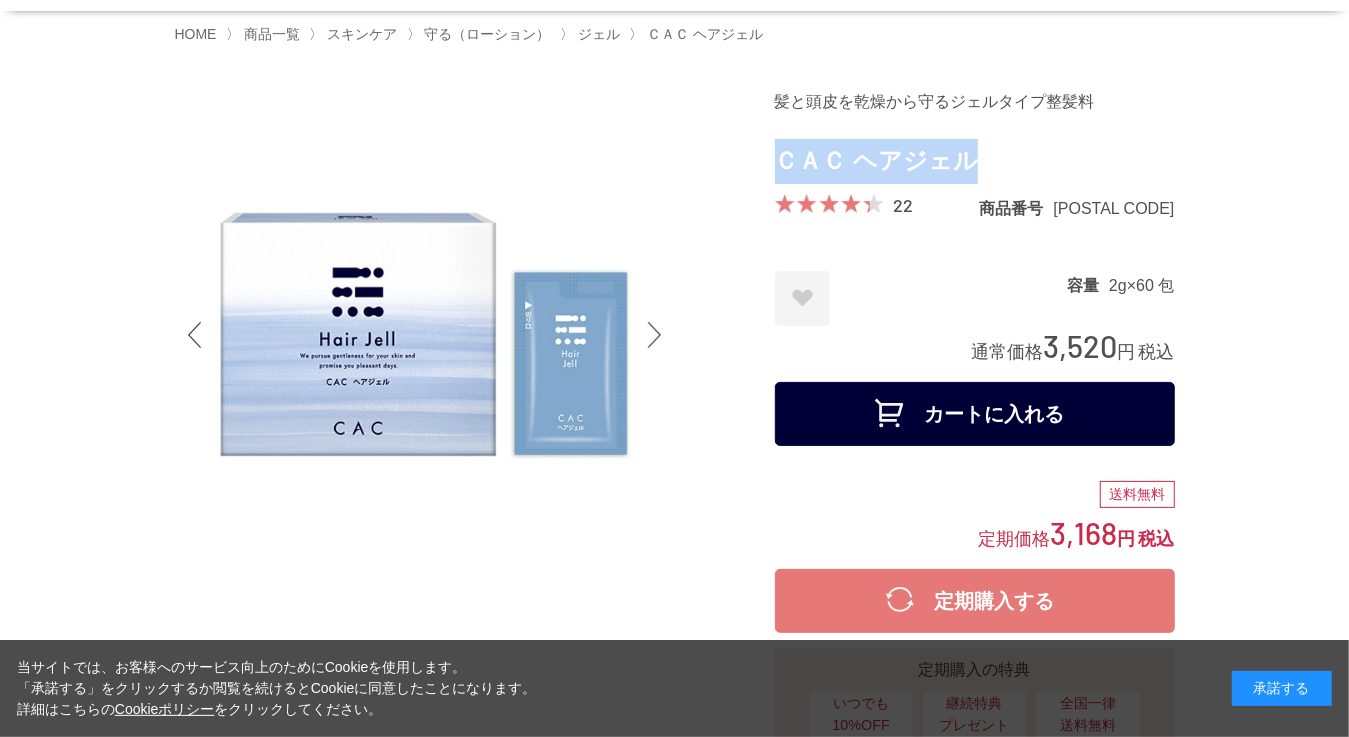 drag, startPoint x: 783, startPoint y: 154, endPoint x: 976, endPoint y: 163, distance: 193.20973 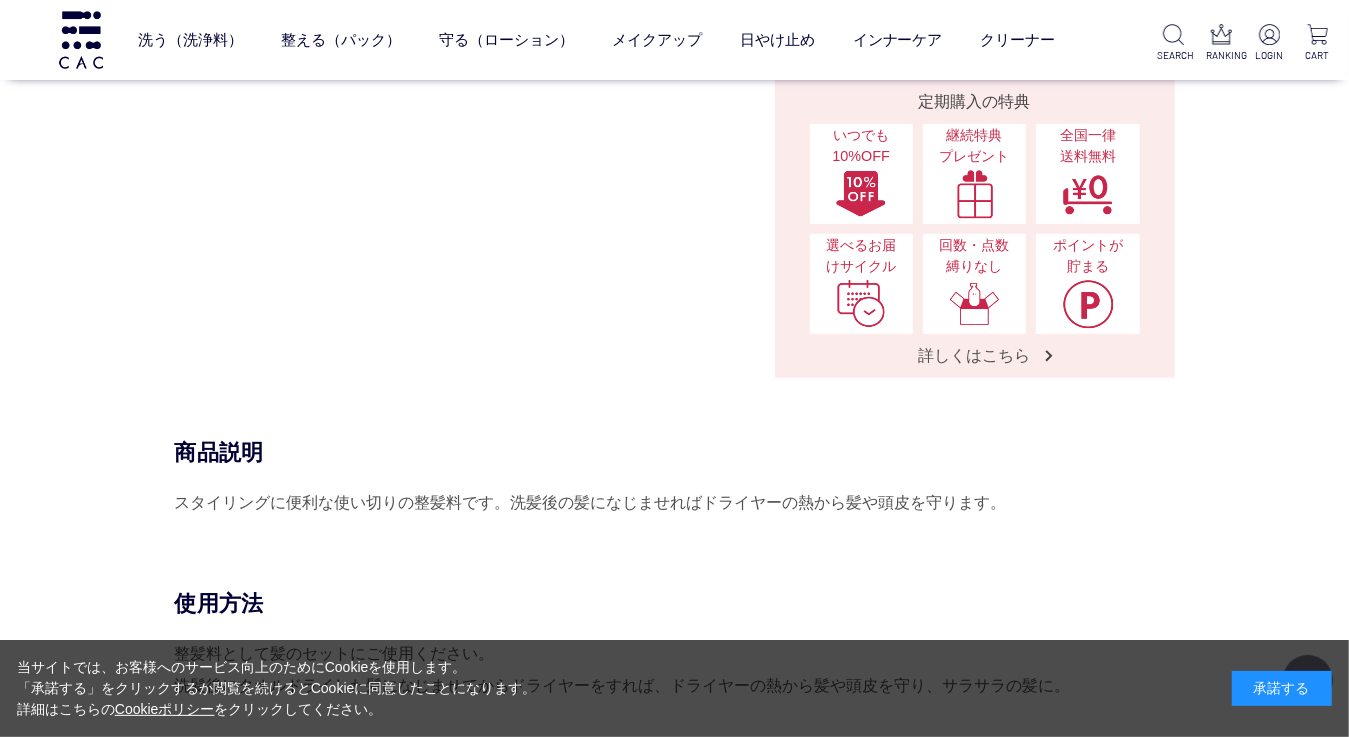 scroll, scrollTop: 560, scrollLeft: 0, axis: vertical 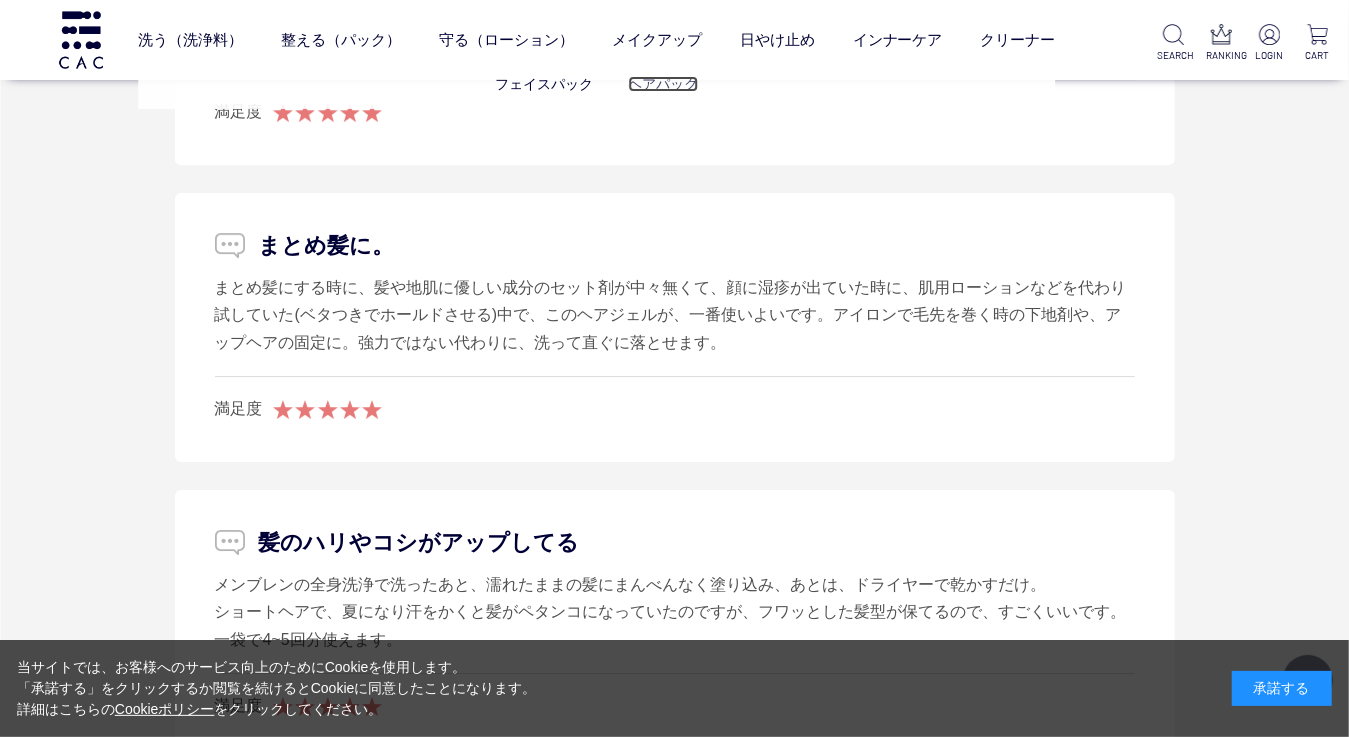 click on "ヘアパック" at bounding box center [663, 84] 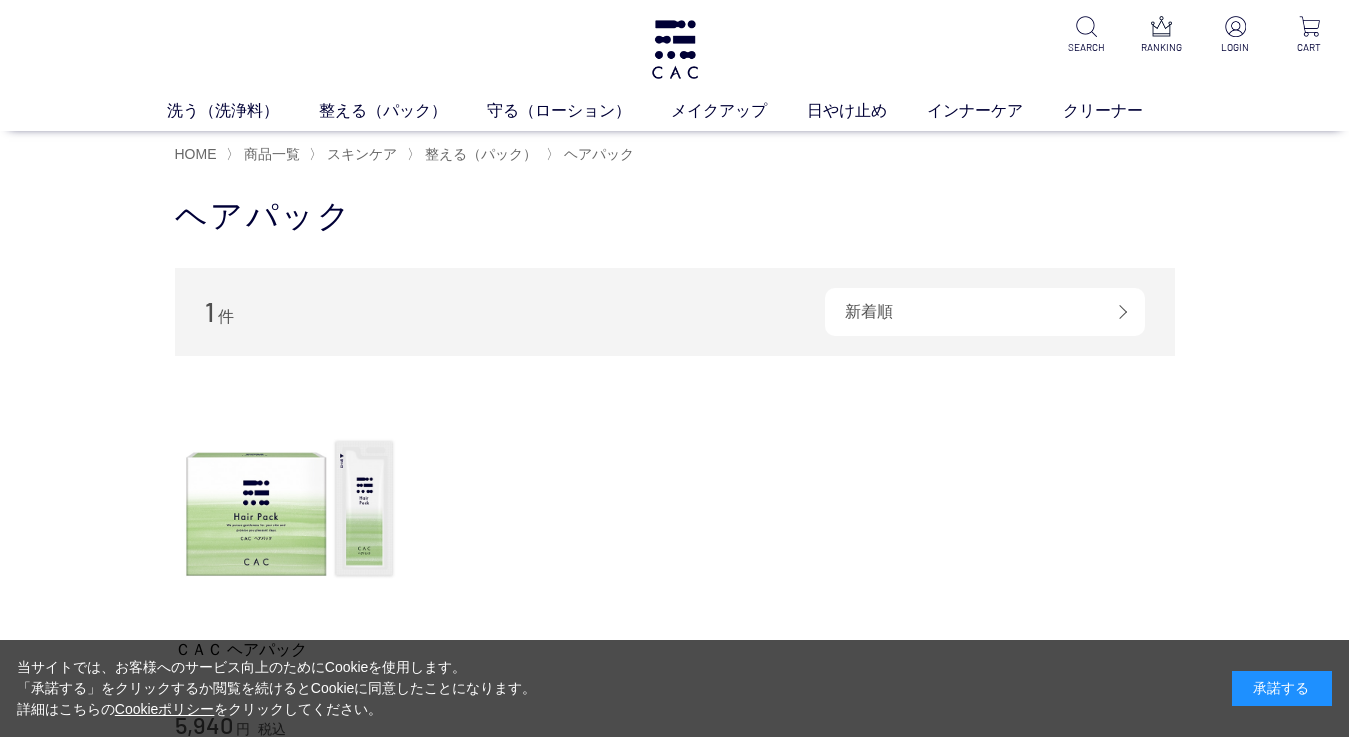 scroll, scrollTop: 0, scrollLeft: 0, axis: both 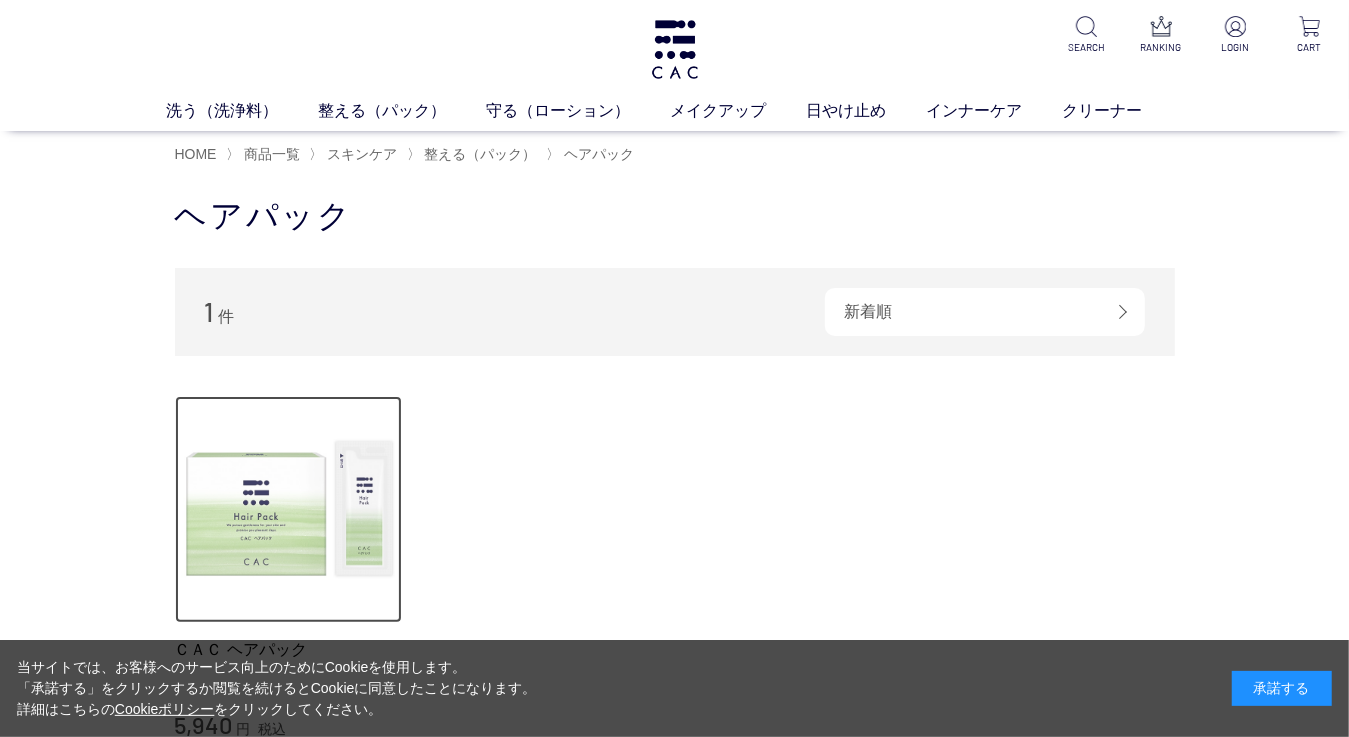 click at bounding box center [289, 510] 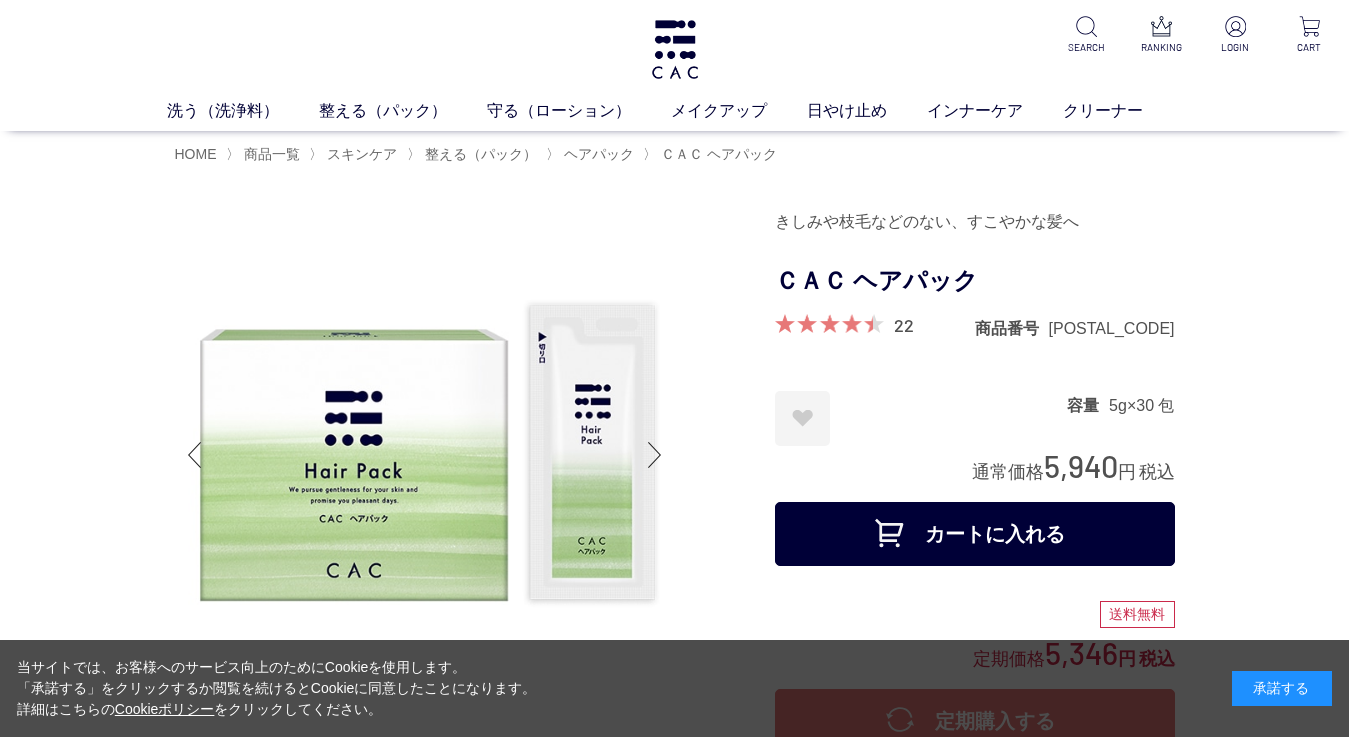 scroll, scrollTop: 0, scrollLeft: 0, axis: both 